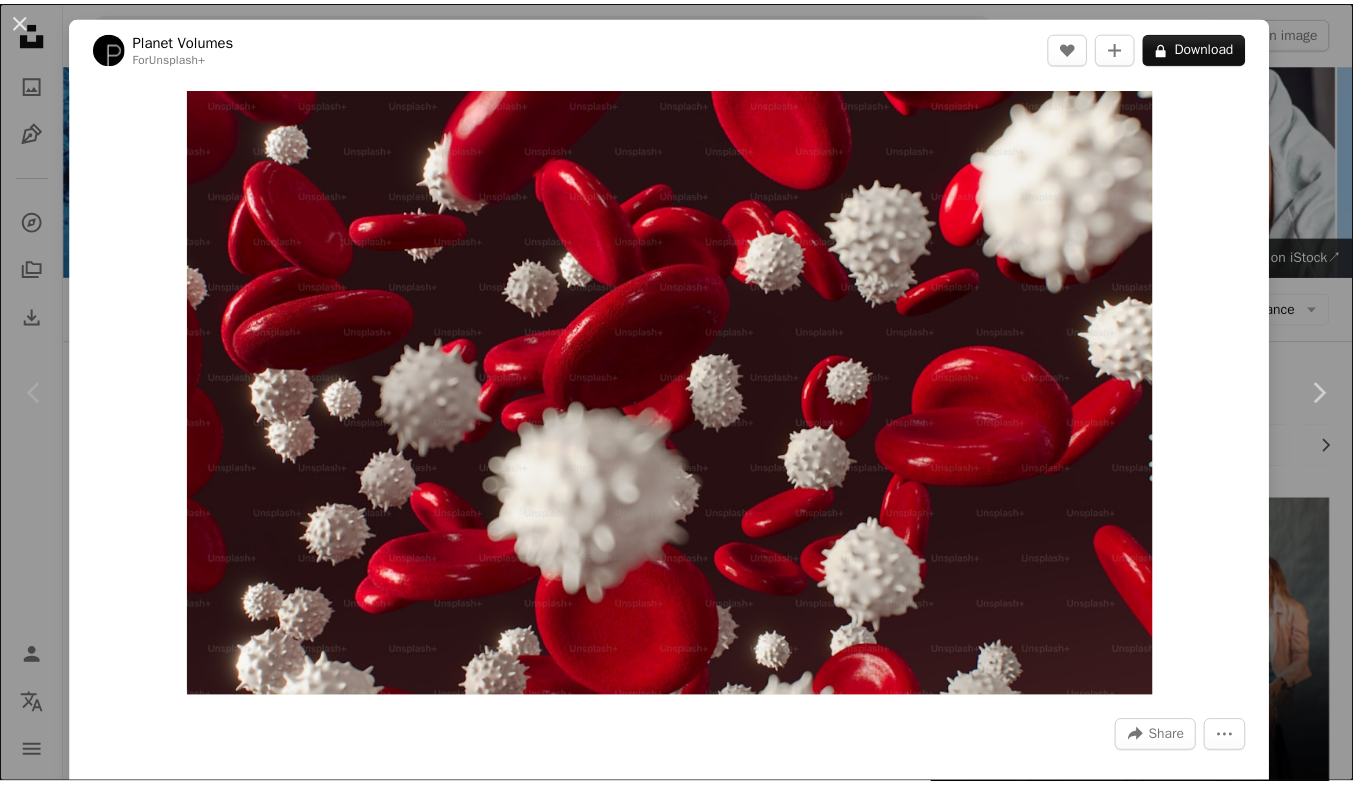 scroll, scrollTop: 100, scrollLeft: 0, axis: vertical 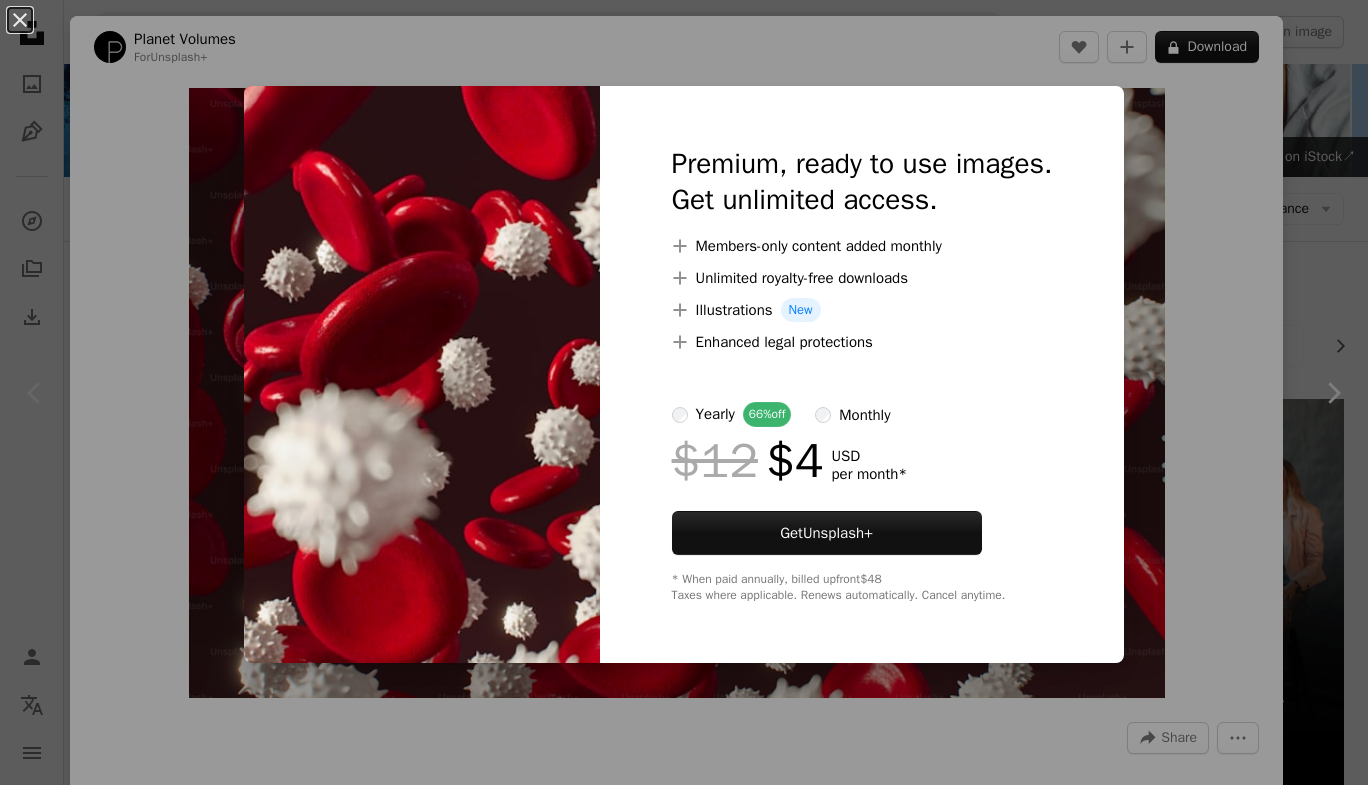 click on "An X shape Premium, ready to use images. Get unlimited access. A plus sign Members-only content added monthly A plus sign Unlimited royalty-free downloads A plus sign Illustrations  New A plus sign Enhanced legal protections yearly 66%  off monthly $12   $4 USD per month * Get  Unsplash+ * When paid annually, billed upfront  $48 Taxes where applicable. Renews automatically. Cancel anytime." at bounding box center (684, 392) 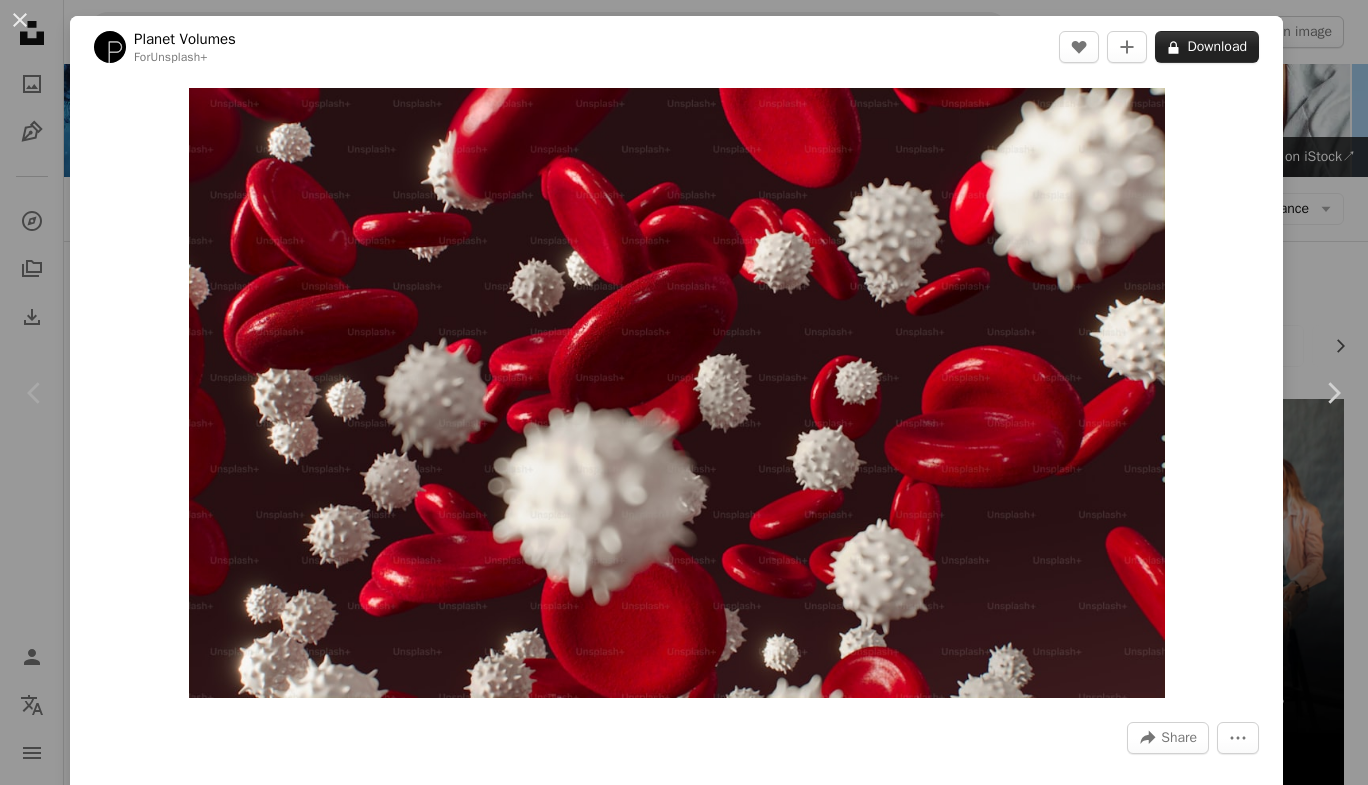 click on "A lock Download" at bounding box center [1207, 47] 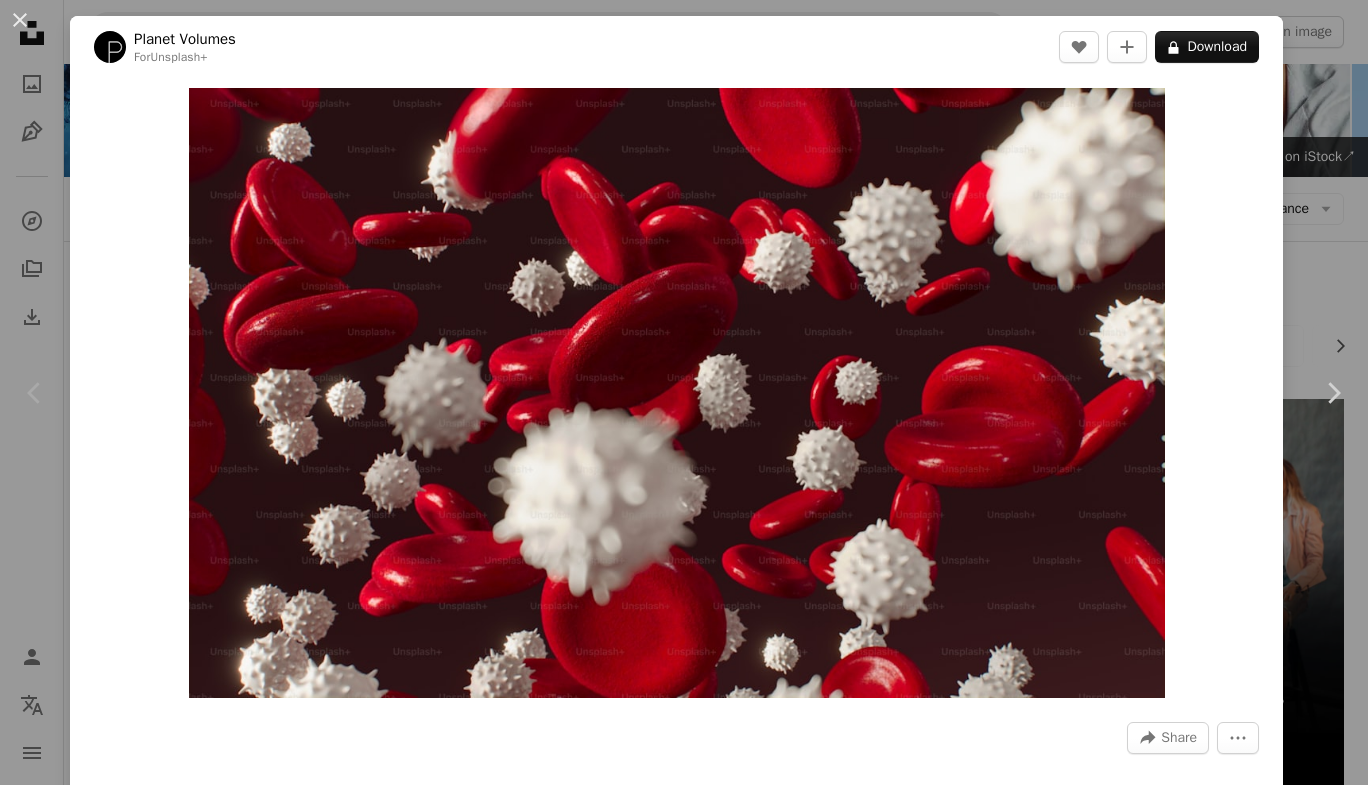 click on "An X shape Premium, ready to use images. Get unlimited access. A plus sign Members-only content added monthly A plus sign Unlimited royalty-free downloads A plus sign Illustrations  New A plus sign Enhanced legal protections yearly 66%  off monthly $12   $4 USD per month * Get  Unsplash+ * When paid annually, billed upfront  $48 Taxes where applicable. Renews automatically. Cancel anytime." at bounding box center (684, 4706) 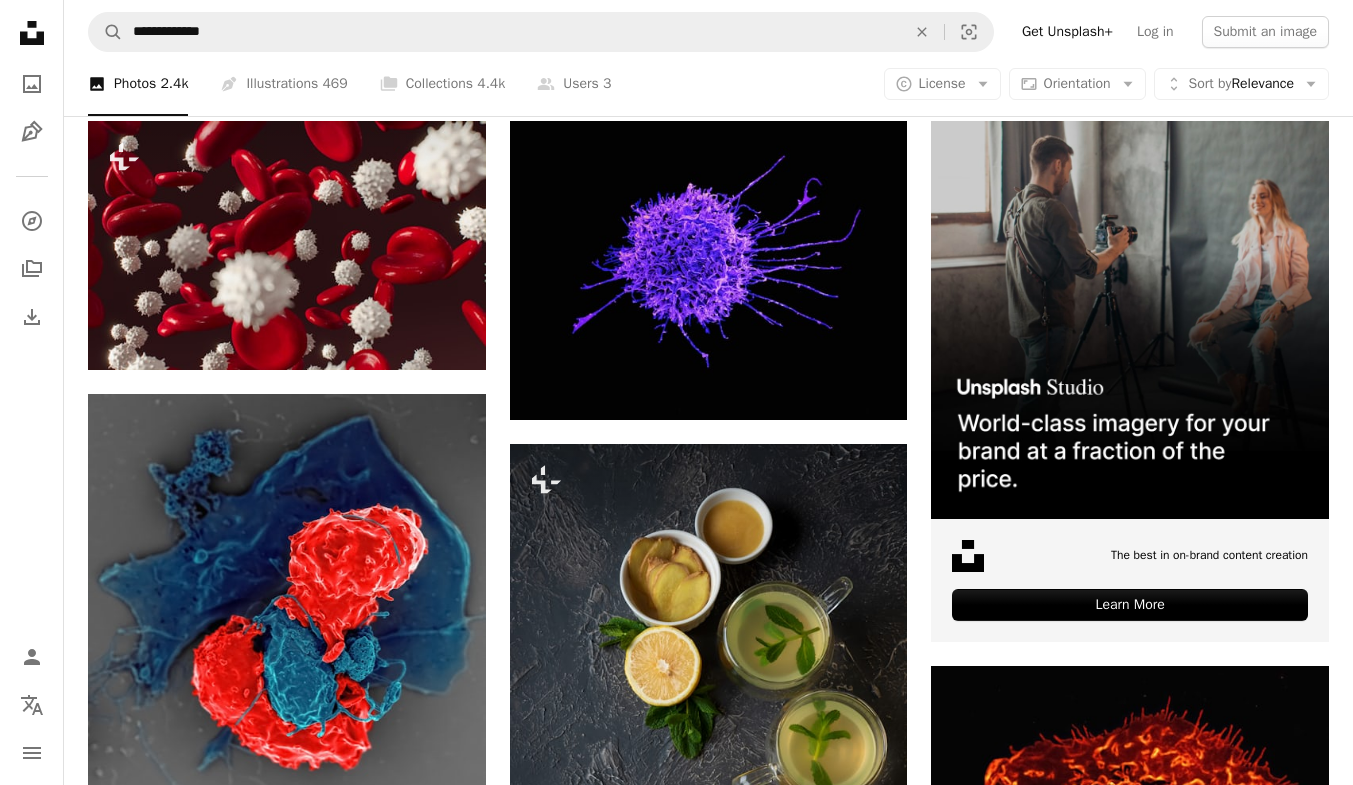 scroll, scrollTop: 400, scrollLeft: 0, axis: vertical 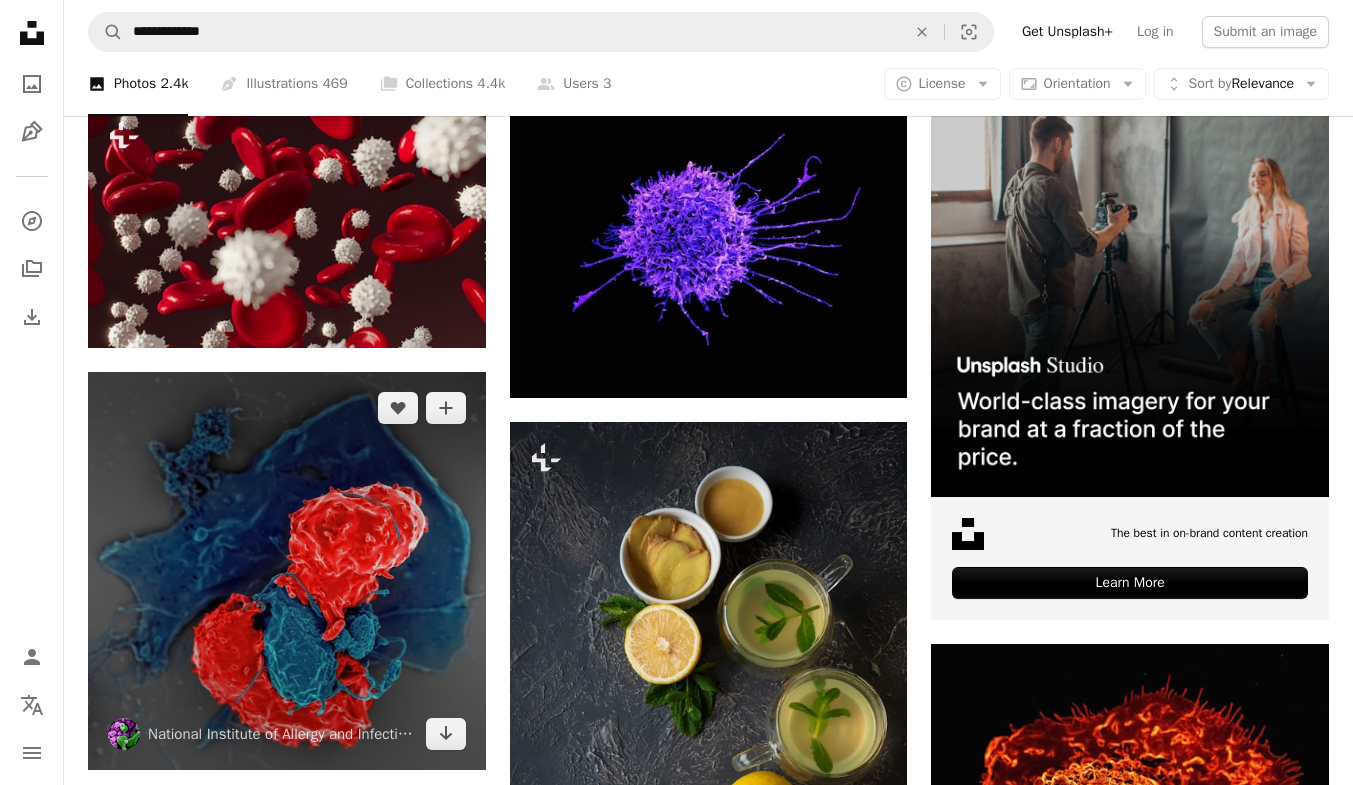 click at bounding box center (287, 571) 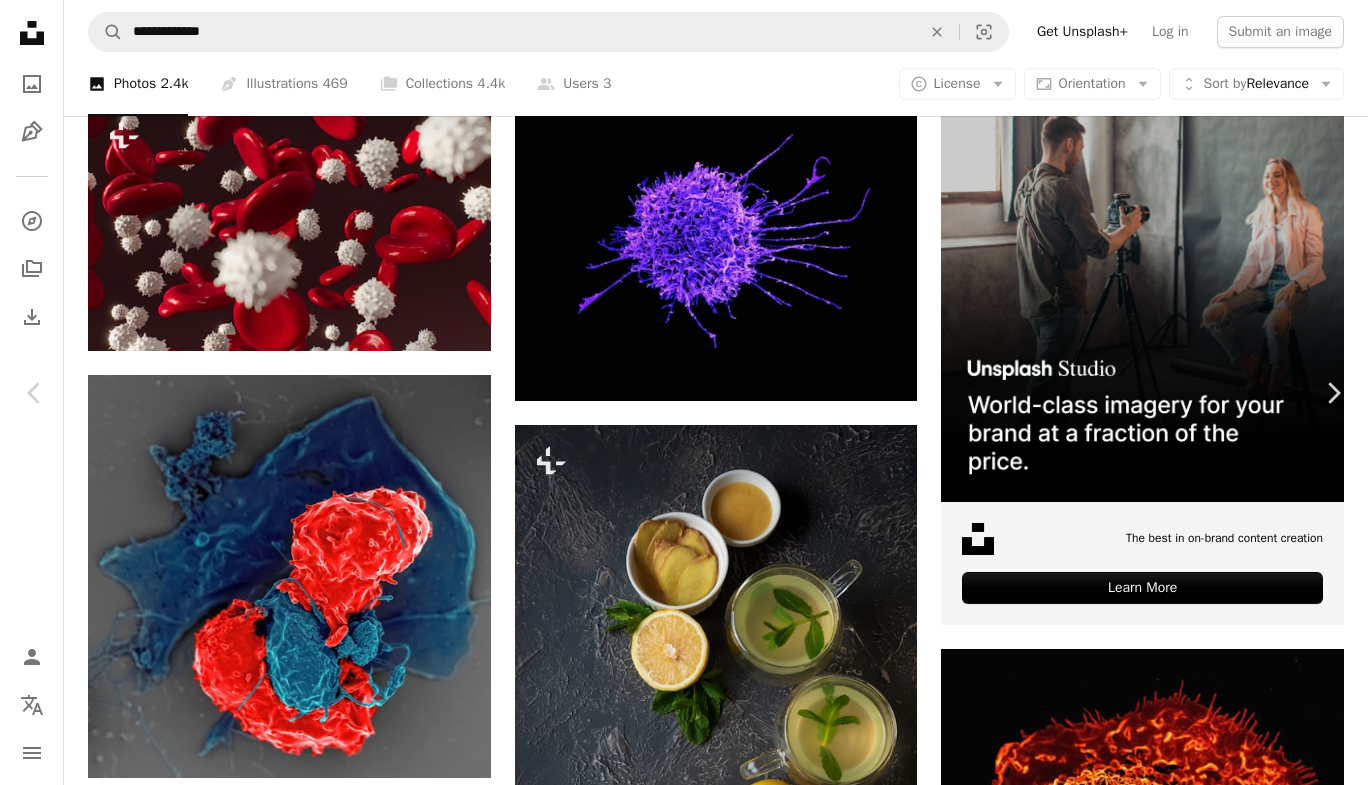 click on "**********" at bounding box center [684, 1807] 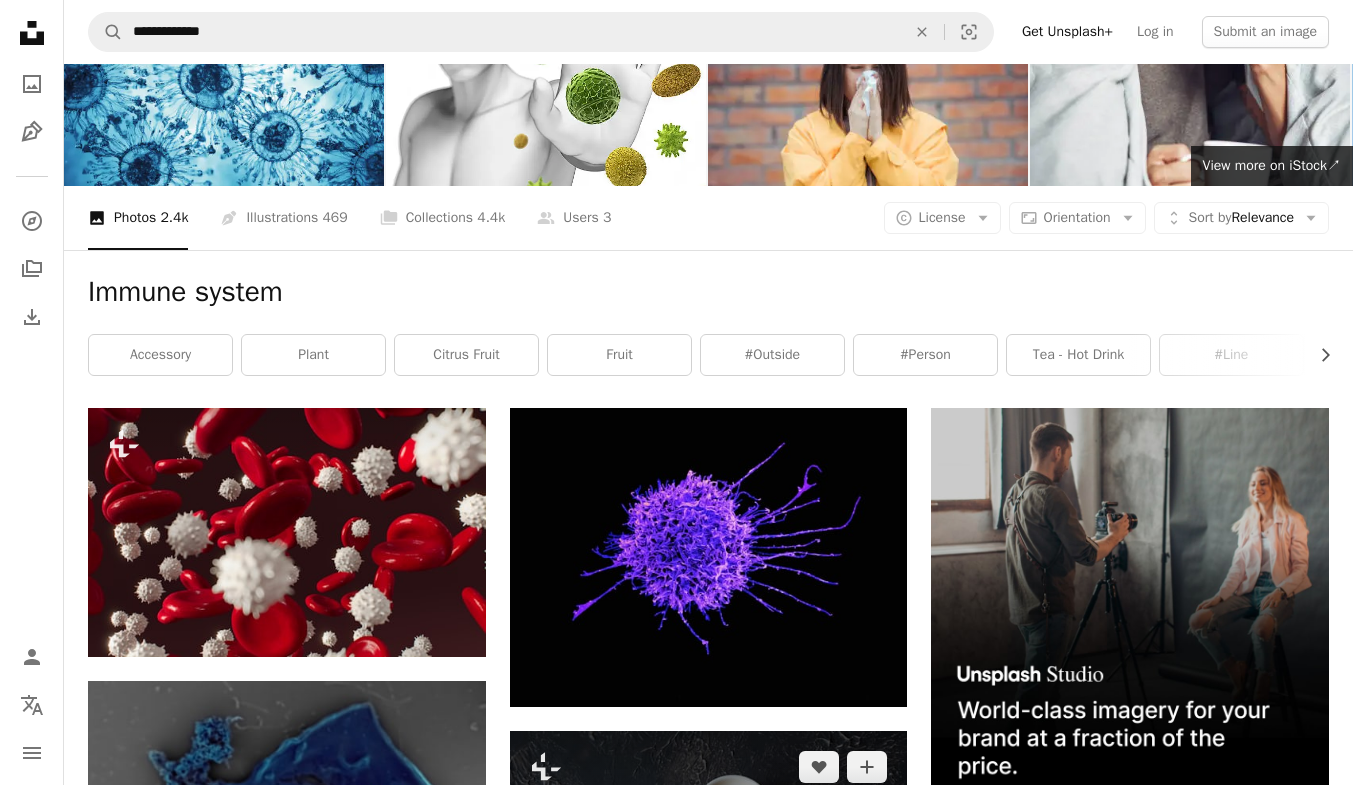 scroll, scrollTop: 0, scrollLeft: 0, axis: both 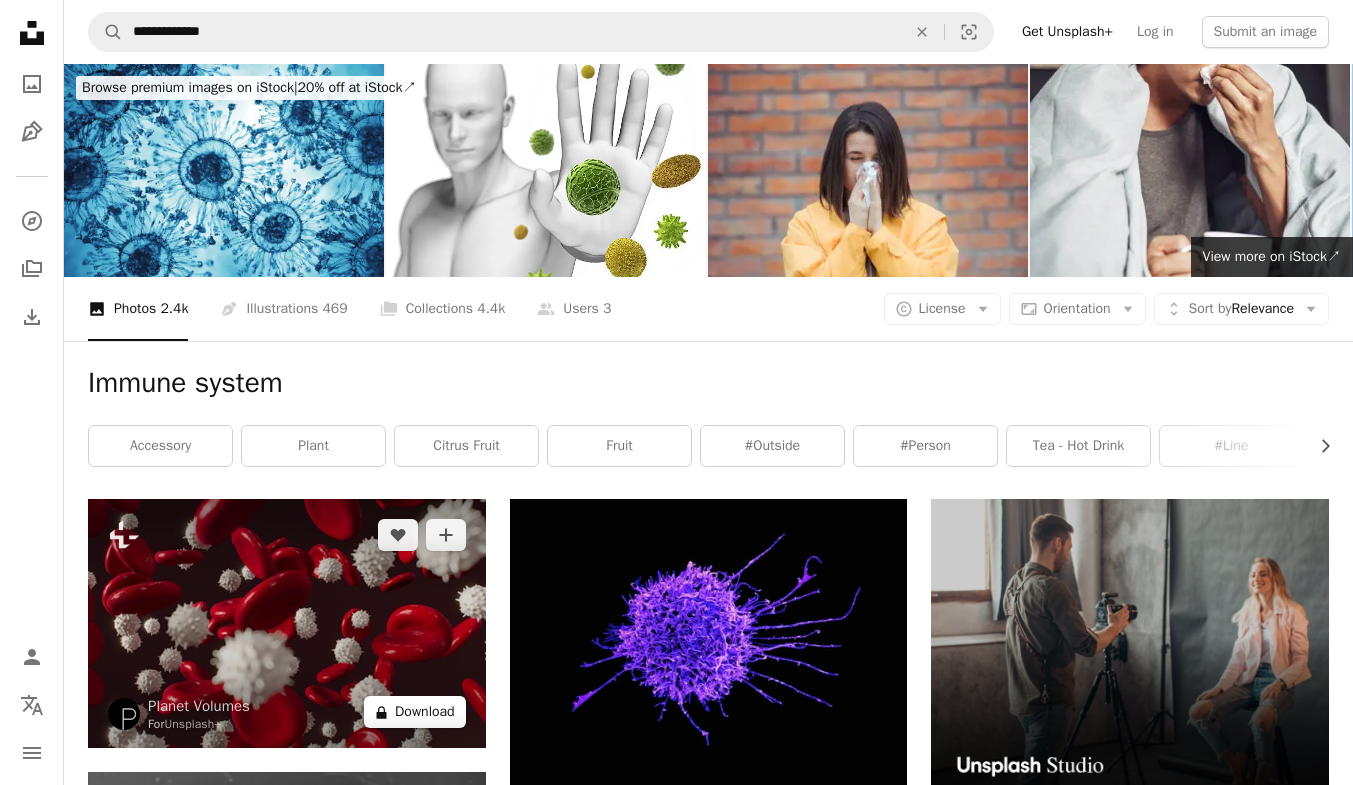 click on "A lock Download" at bounding box center [415, 712] 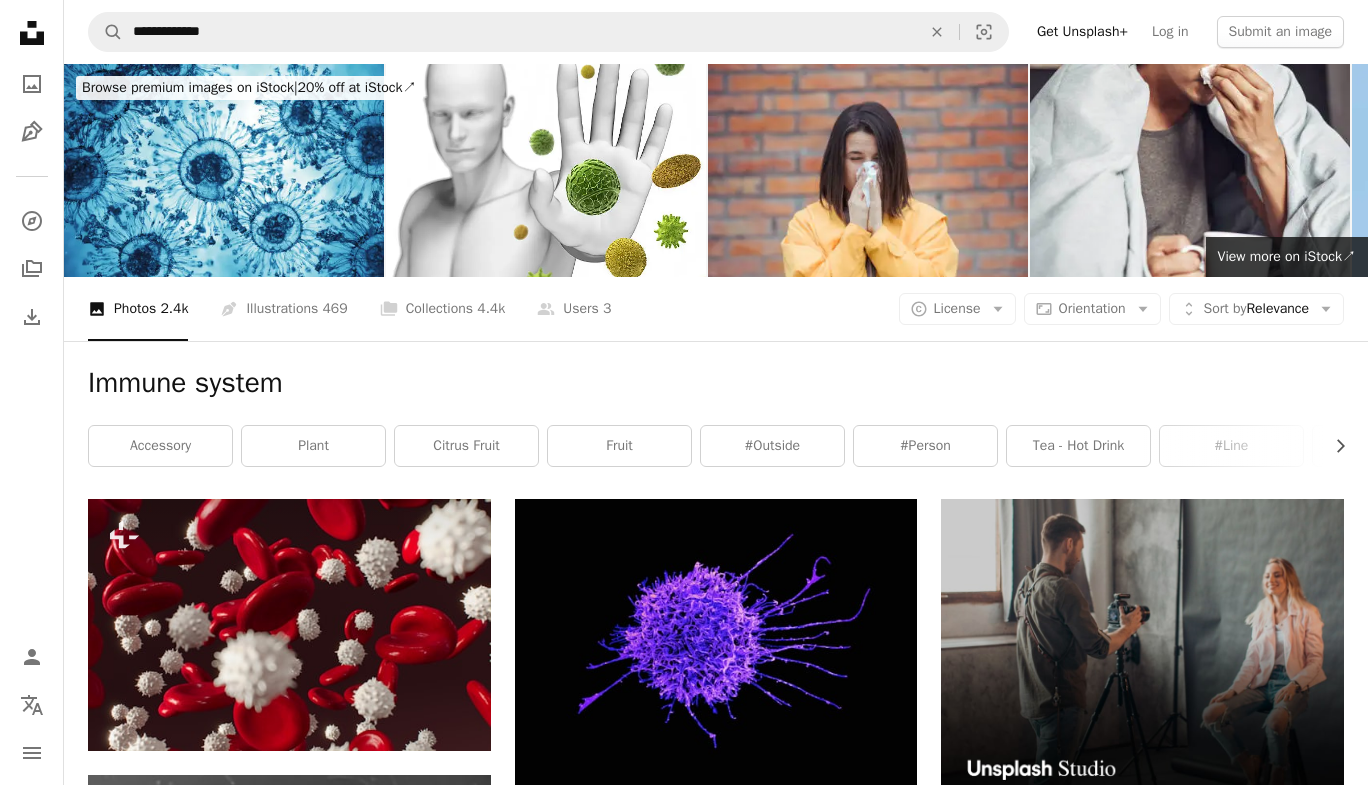 click on "An X shape Premium, ready to use images. Get unlimited access. A plus sign Members-only content added monthly A plus sign Unlimited royalty-free downloads A plus sign Illustrations  New A plus sign Enhanced legal protections yearly 66%  off monthly $12   $4 USD per month * Get  Unsplash+ * When paid annually, billed upfront  $48 Taxes where applicable. Renews automatically. Cancel anytime." at bounding box center (684, 4806) 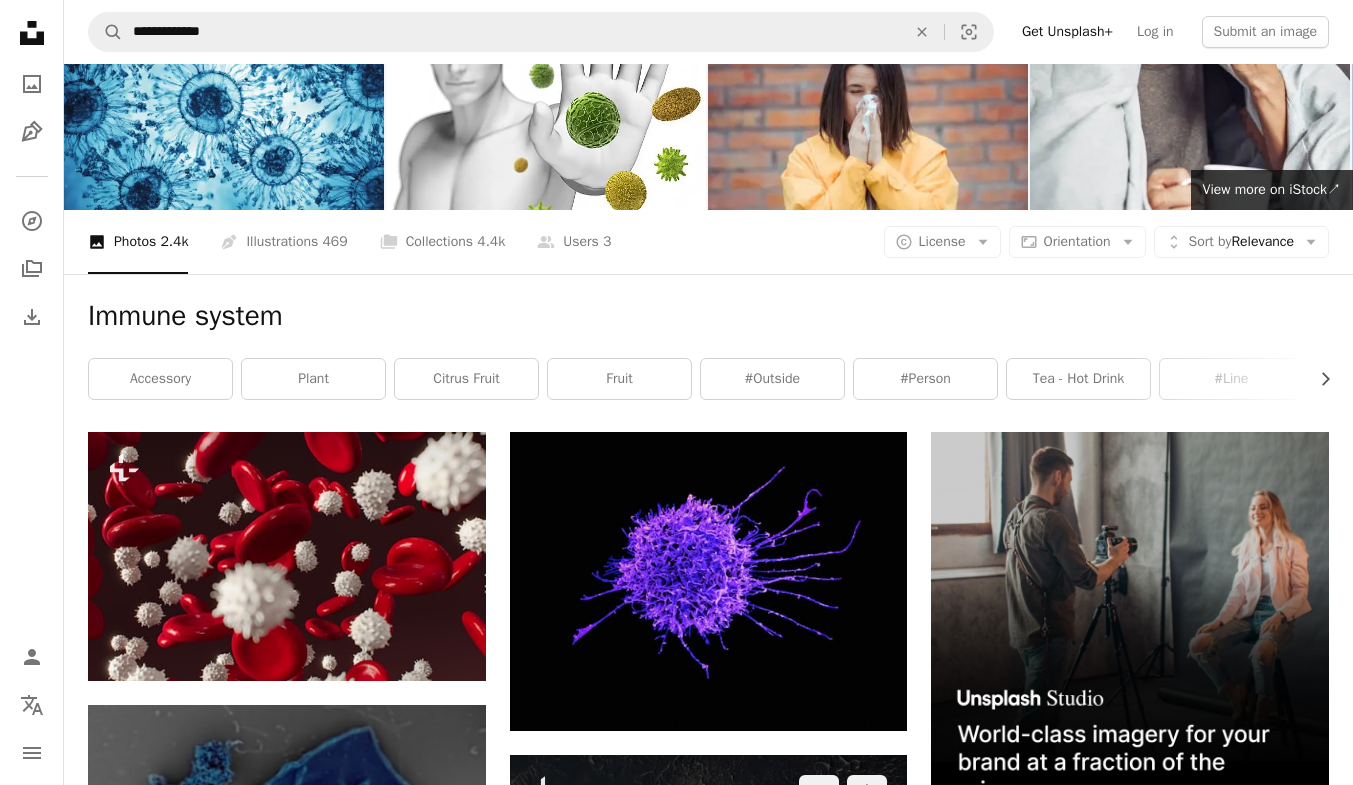 scroll, scrollTop: 0, scrollLeft: 0, axis: both 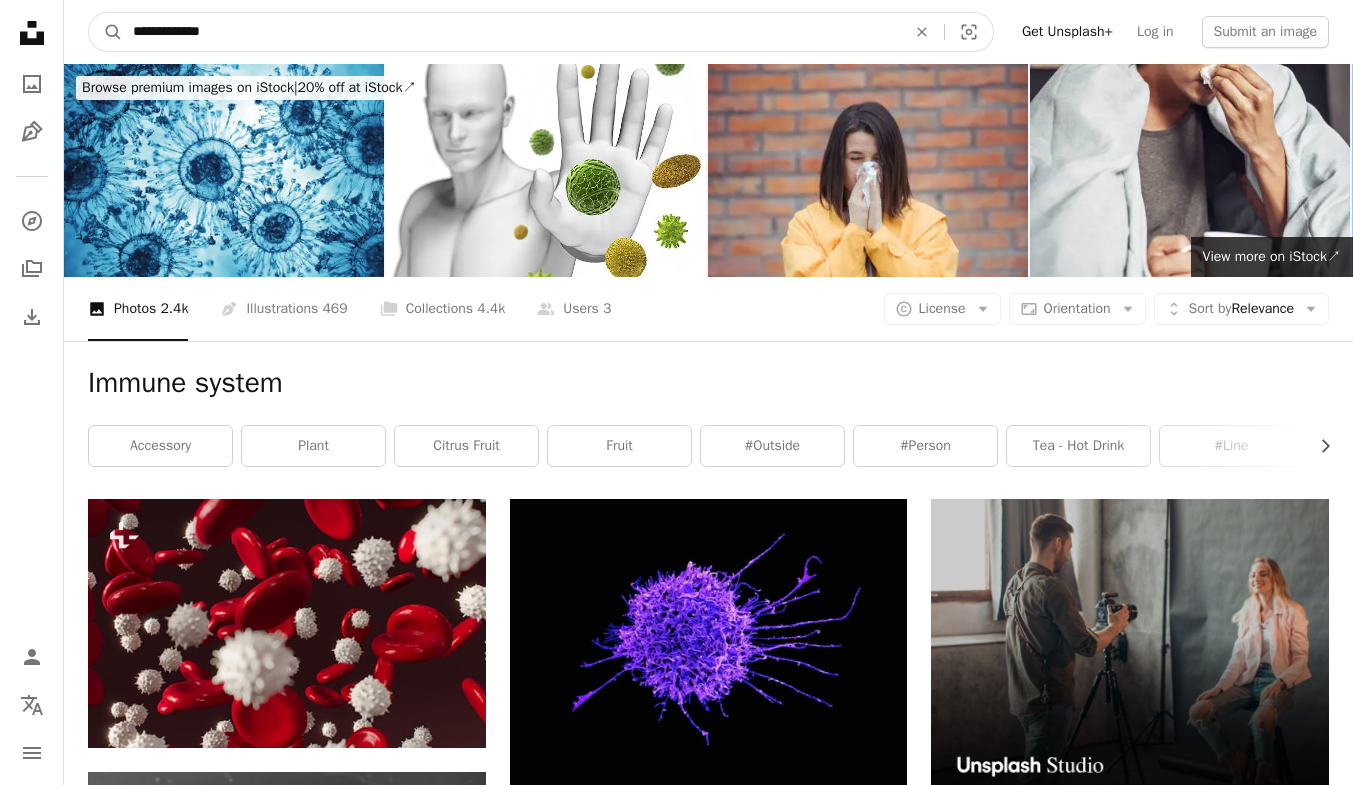 click on "**********" at bounding box center (511, 32) 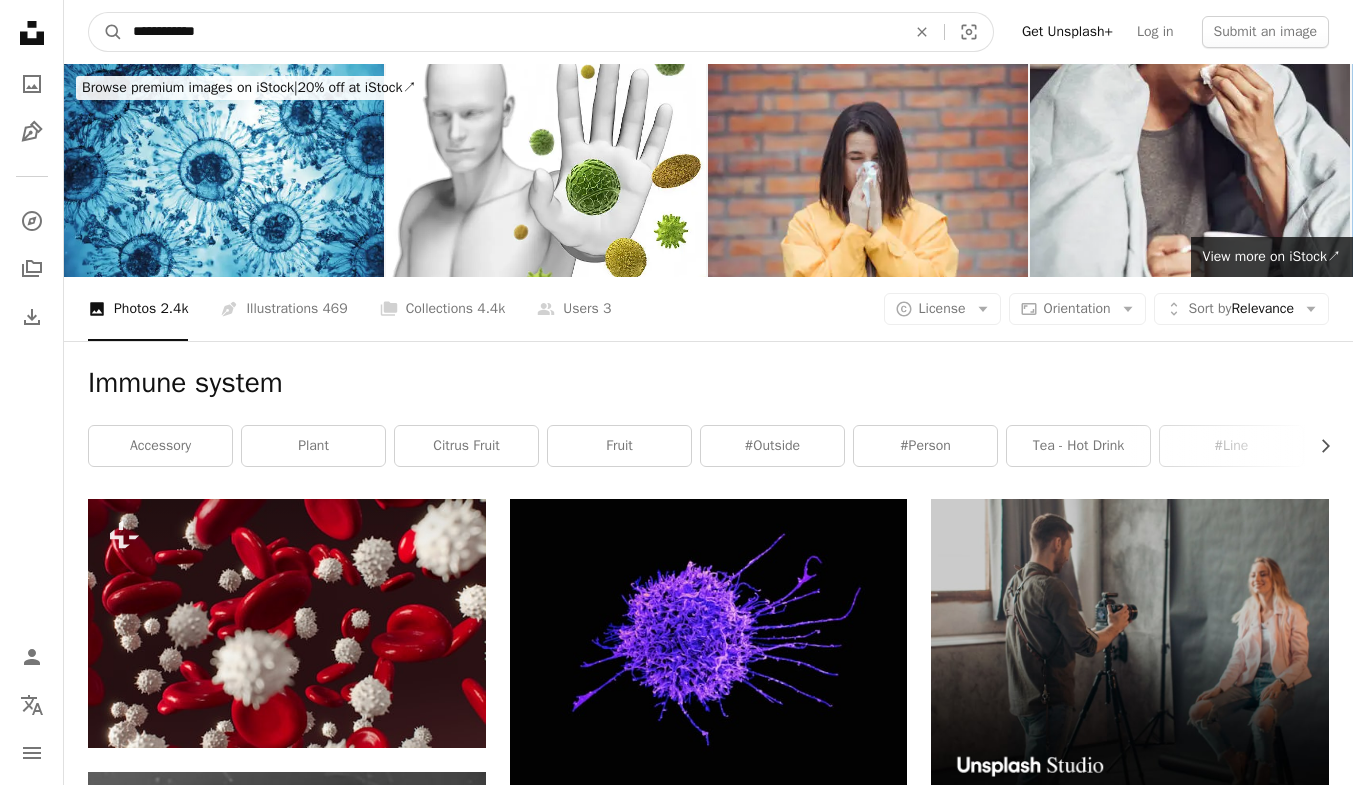 type on "**********" 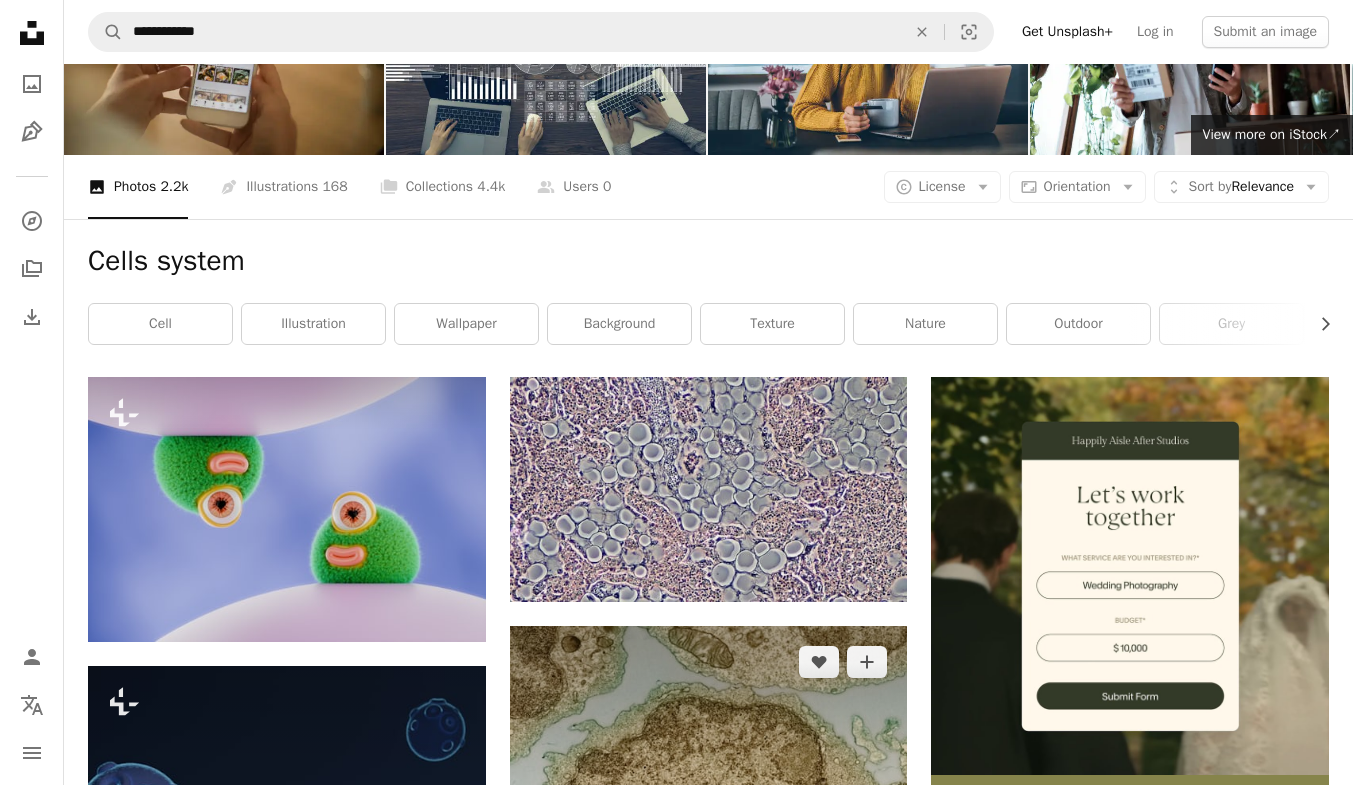 scroll, scrollTop: 0, scrollLeft: 0, axis: both 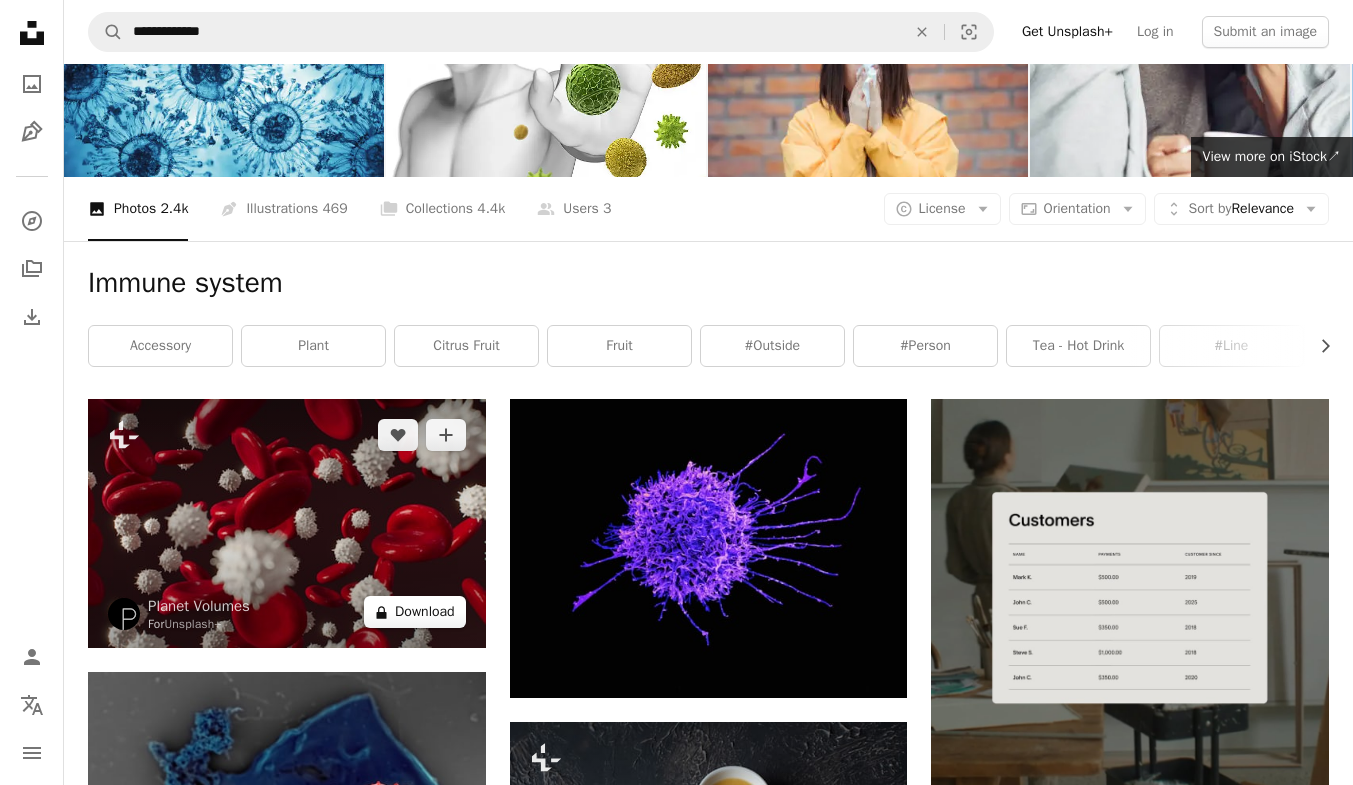 click on "A lock Download" at bounding box center (415, 612) 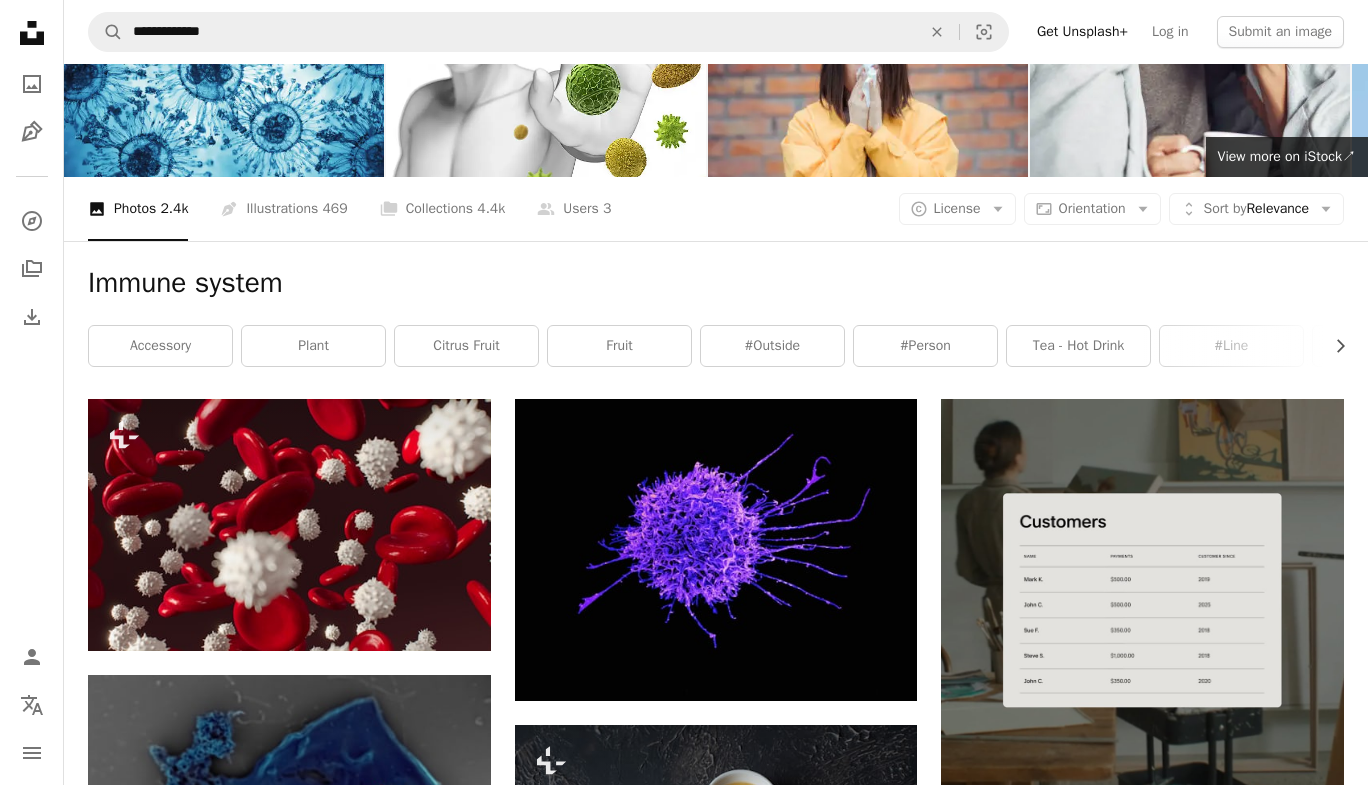 click on "An X shape Premium, ready to use images. Get unlimited access. A plus sign Members-only content added monthly A plus sign Unlimited royalty-free downloads A plus sign Illustrations  New A plus sign Enhanced legal protections yearly 66%  off monthly $12   $4 USD per month * Get  Unsplash+ * When paid annually, billed upfront  $48 Taxes where applicable. Renews automatically. Cancel anytime." at bounding box center [684, 4706] 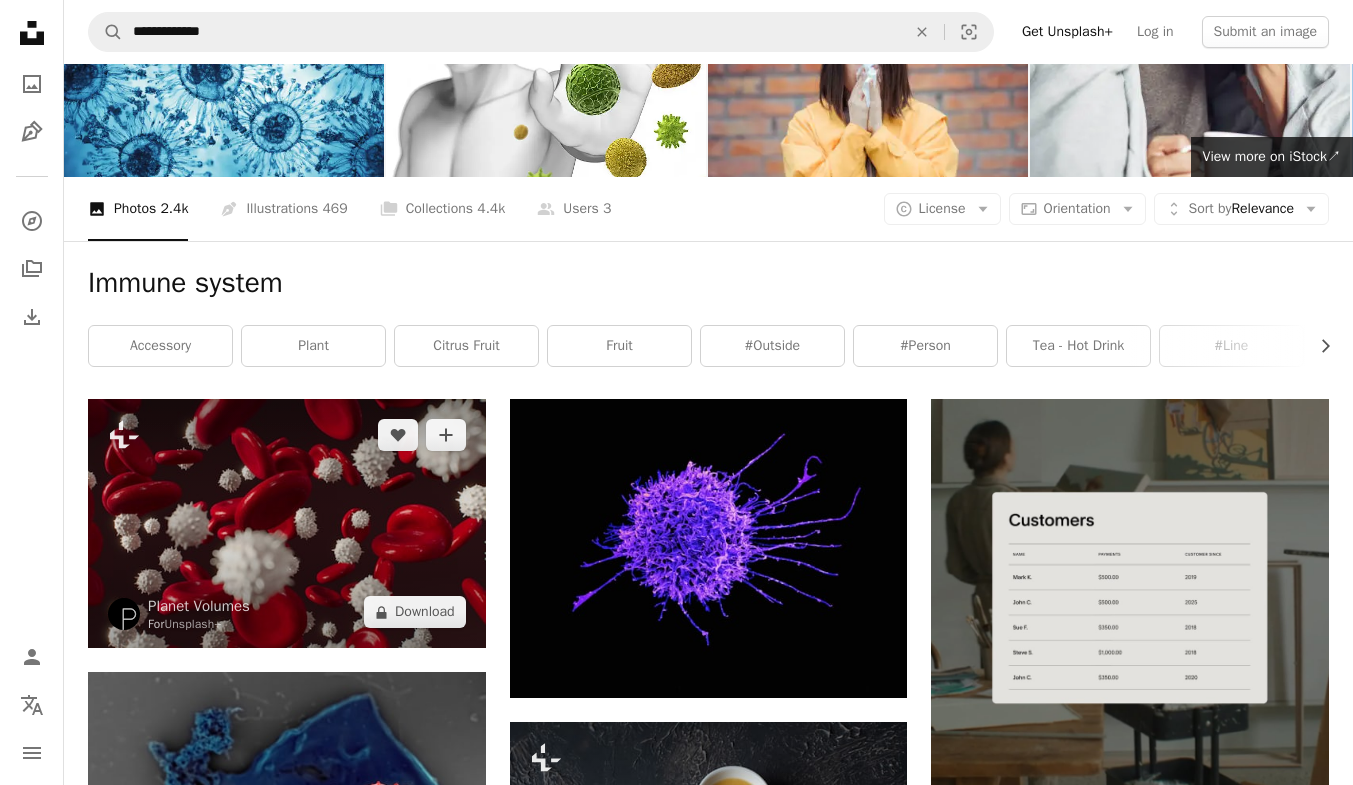 click at bounding box center (287, 523) 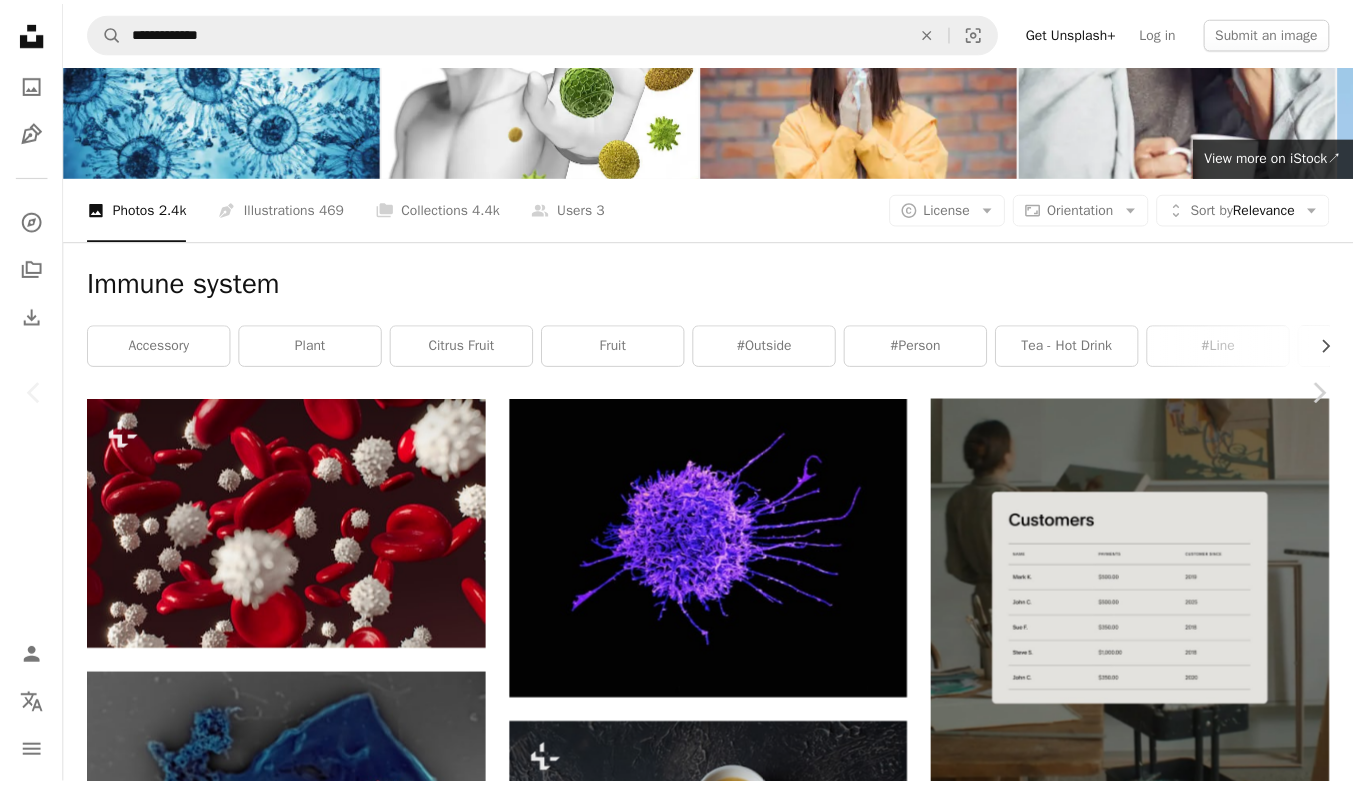 scroll, scrollTop: 200, scrollLeft: 0, axis: vertical 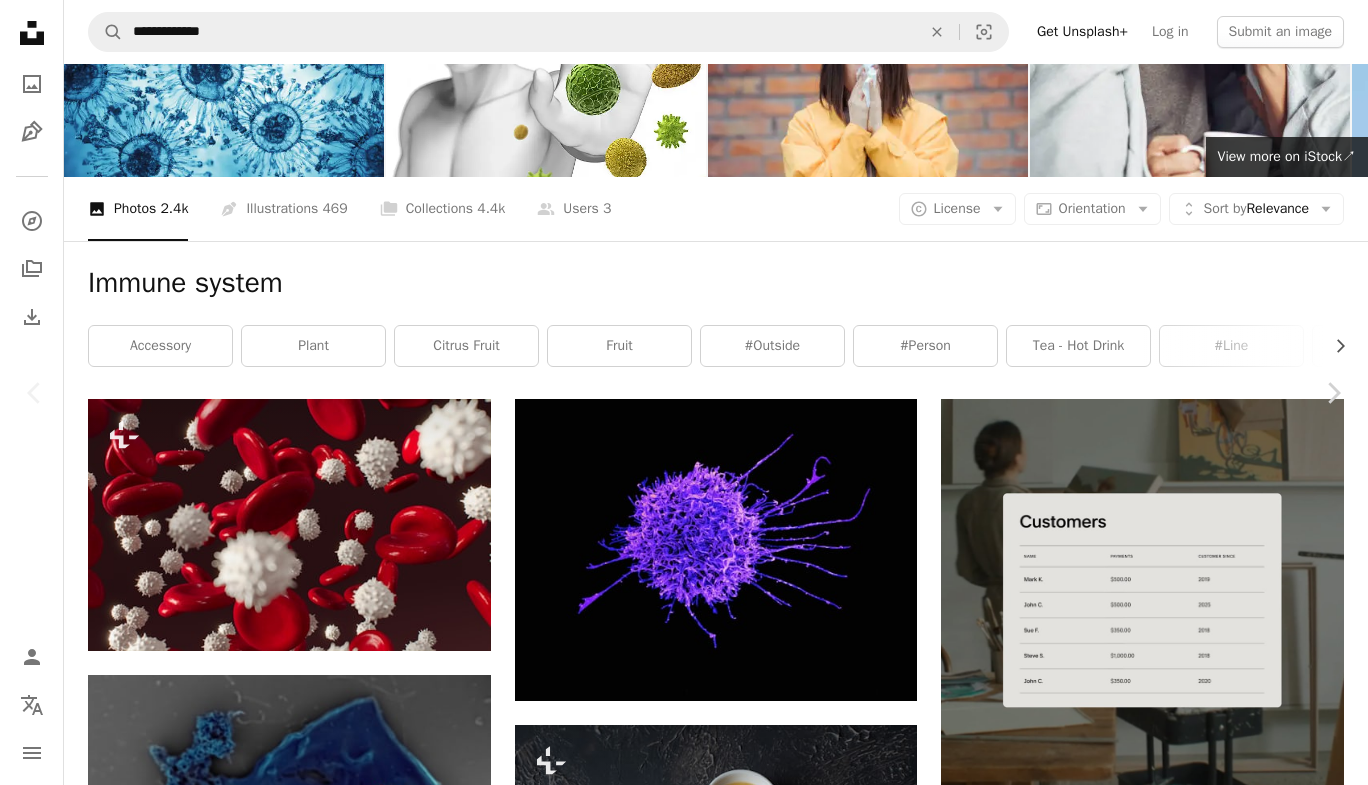 click on "An X shape Chevron left Chevron right Planet Volumes For  Unsplash+ A heart A plus sign A lock Download Zoom in A forward-right arrow Share More Actions Calendar outlined Published on  December 26, 2022 Safety Licensed under the  Unsplash+ License blood healthcare 3d render digital image graphics microscope immune system blood cells microscopic red blood cells prostate immunology white blood cells hematology rbc bloodstream immunity system HD Wallpapers Related images Plus sign for Unsplash+ A heart A plus sign Alex Shuper For  Unsplash+ A lock Download Plus sign for Unsplash+ A heart A plus sign Planet Volumes For  Unsplash+ A lock Download Plus sign for Unsplash+ A heart A plus sign Mariia Shalabaieva For  Unsplash+ A lock Download Plus sign for Unsplash+ A heart A plus sign Osarugue Igbinoba For  Unsplash+ A lock Download Plus sign for Unsplash+ A heart A plus sign A. C. For  Unsplash+ A lock Download Plus sign for Unsplash+ A heart A plus sign Susan Wilkinson For  Unsplash+ A lock Download A heart For" at bounding box center [684, 4706] 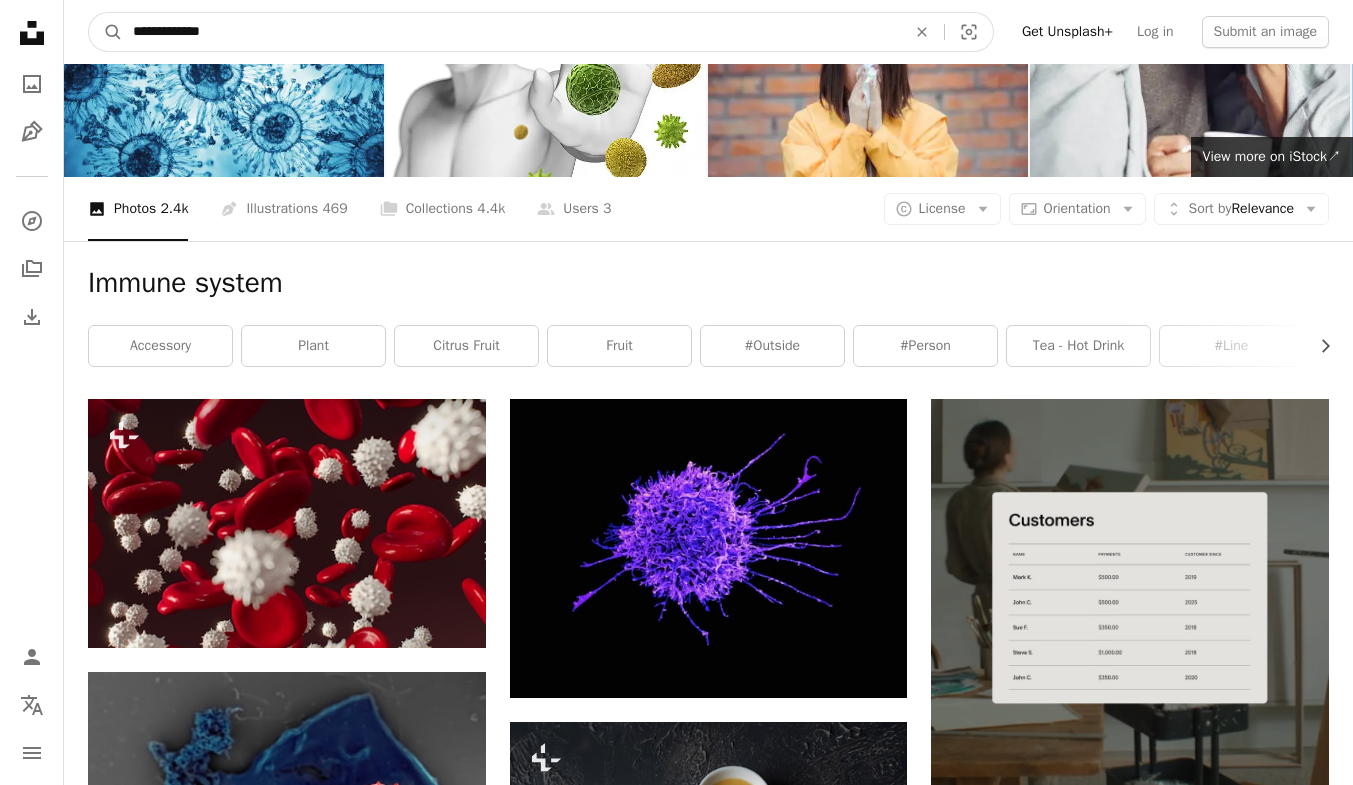 click on "**********" at bounding box center [511, 32] 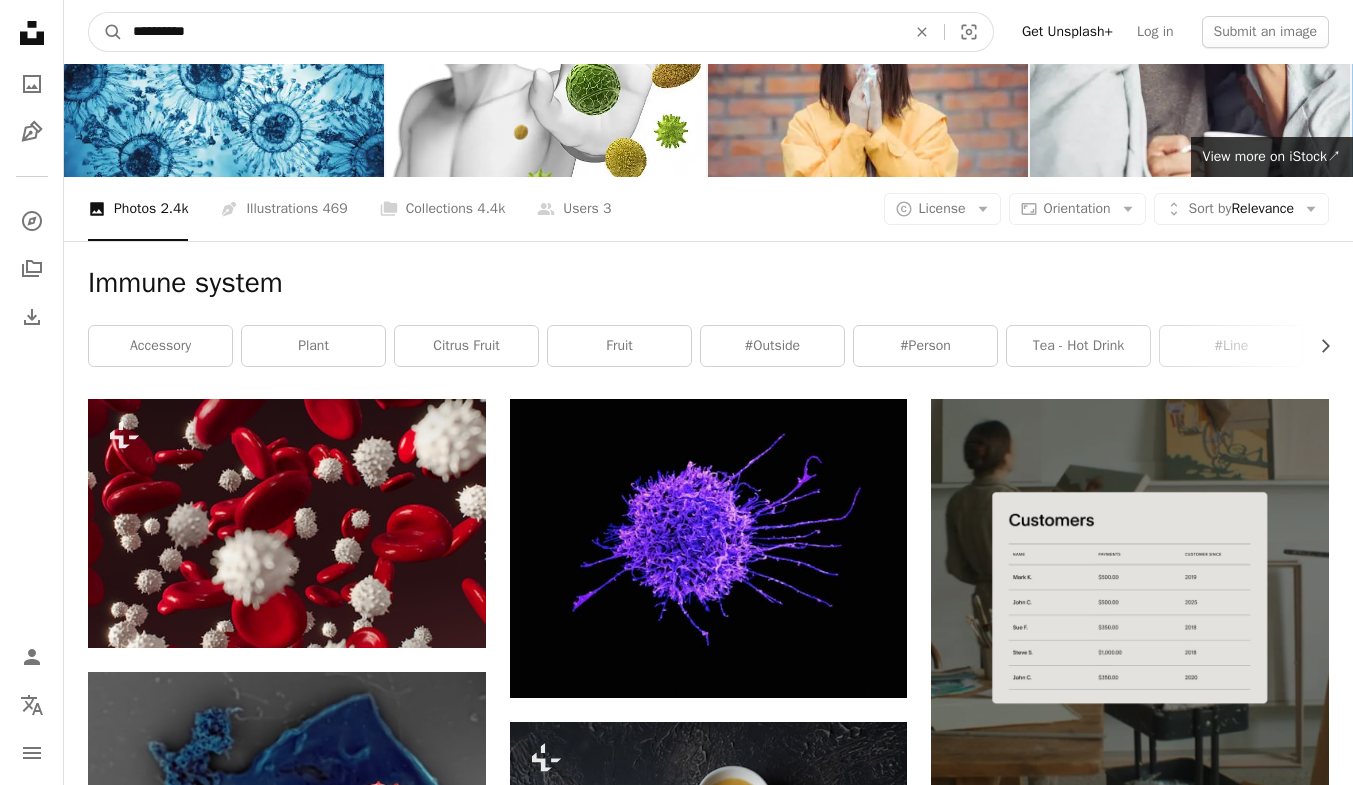type on "**********" 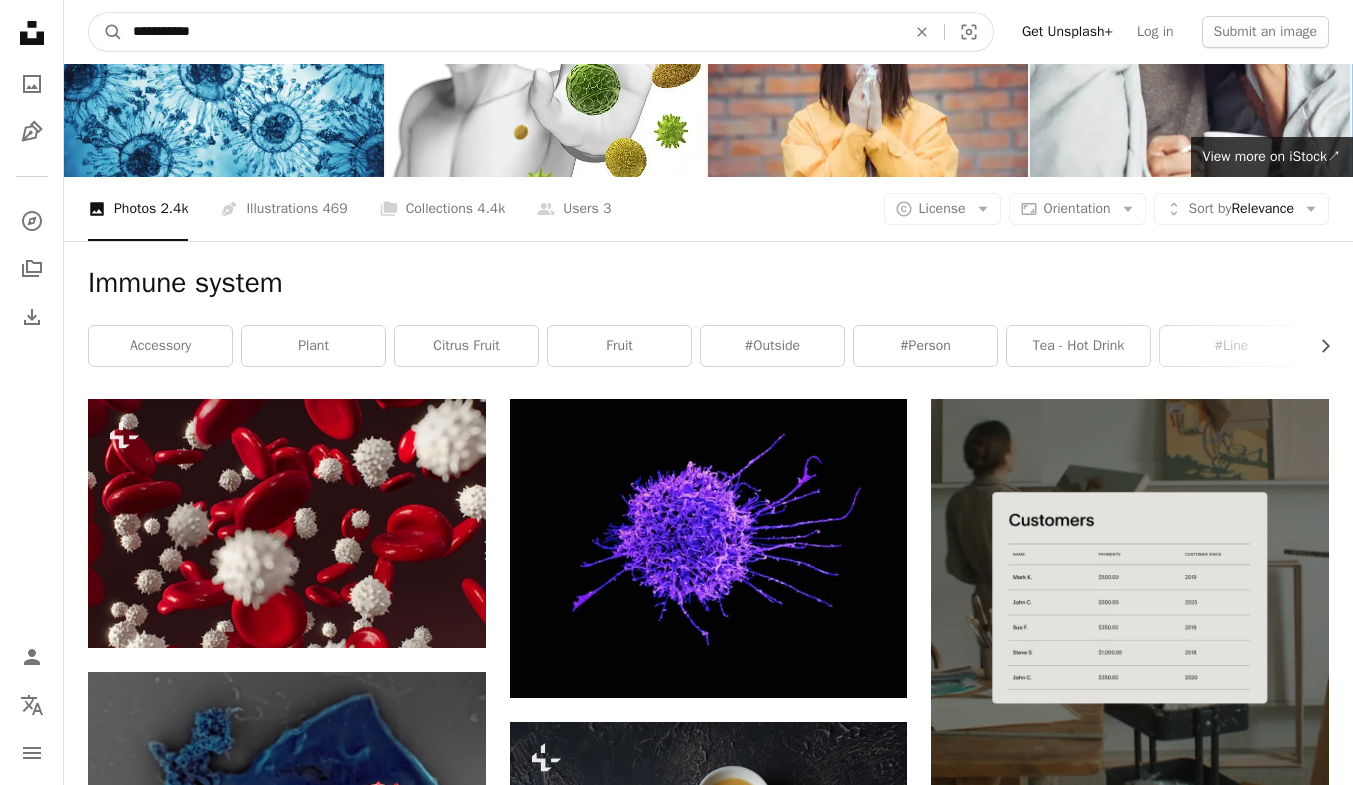 click on "A magnifying glass" at bounding box center (106, 32) 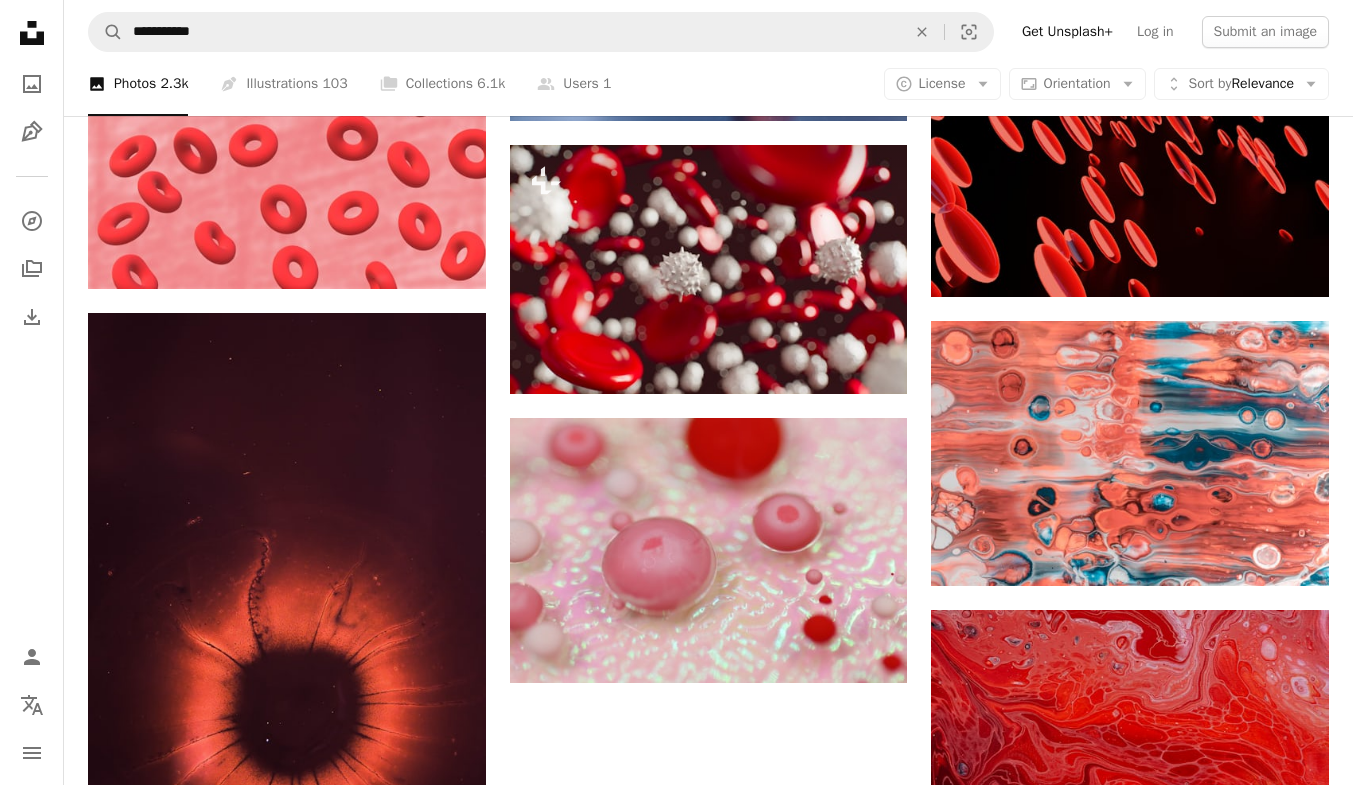 scroll, scrollTop: 1800, scrollLeft: 0, axis: vertical 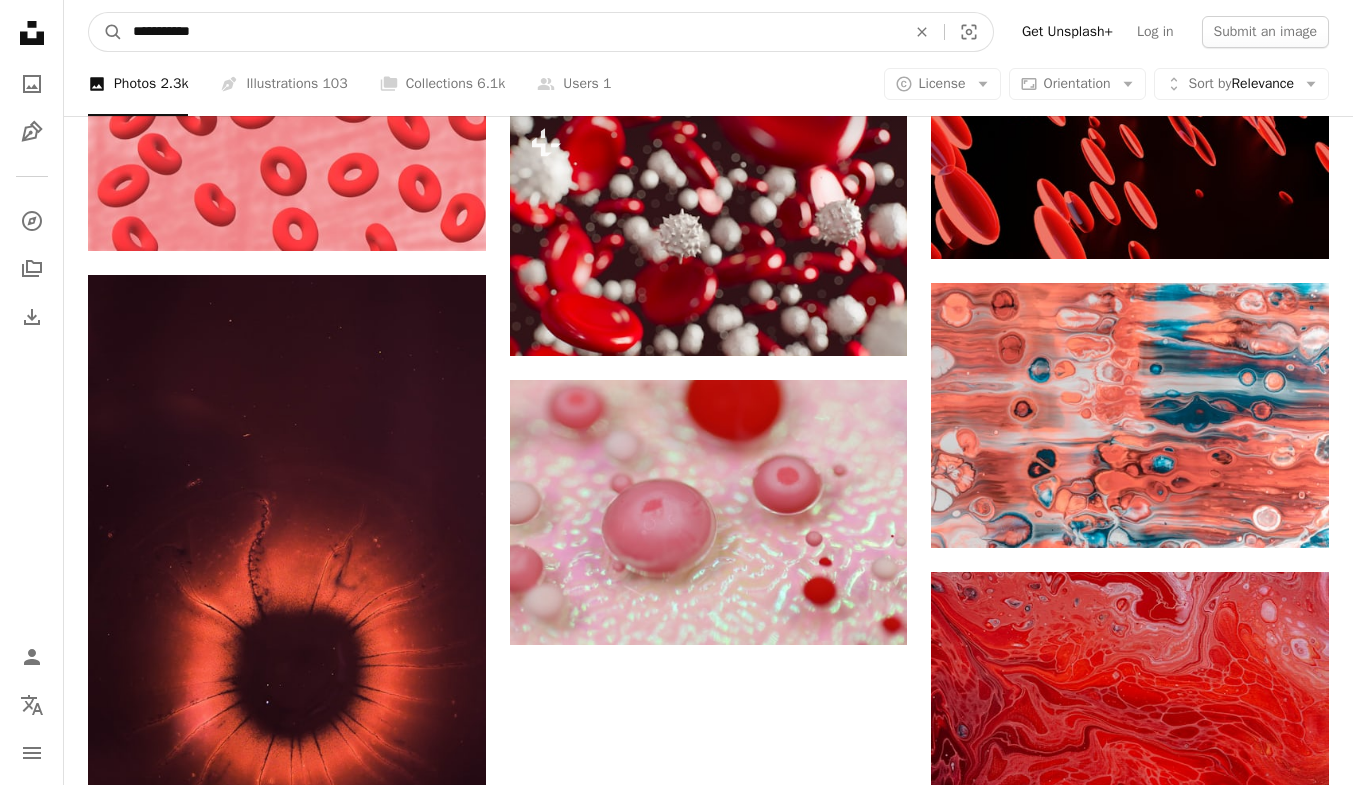 click on "**********" at bounding box center [511, 32] 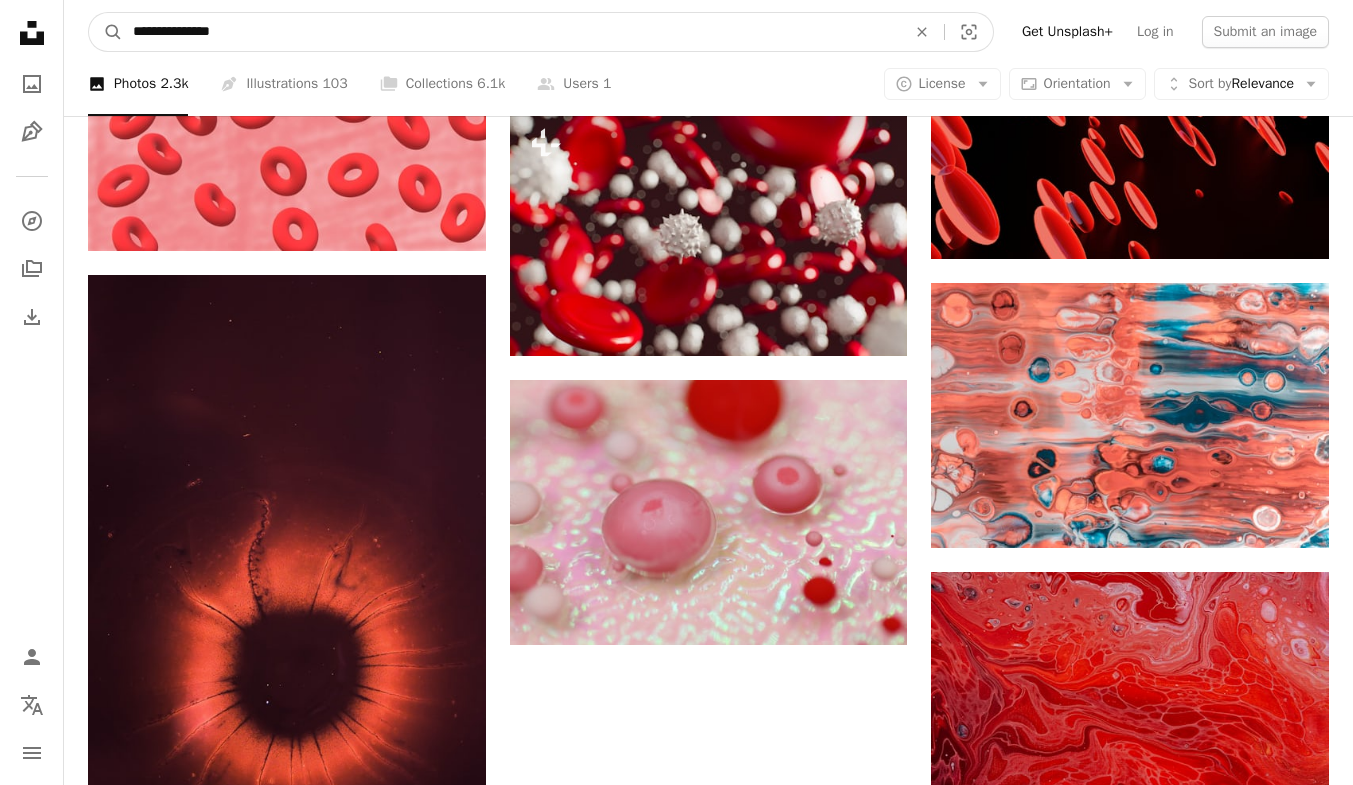 type on "**********" 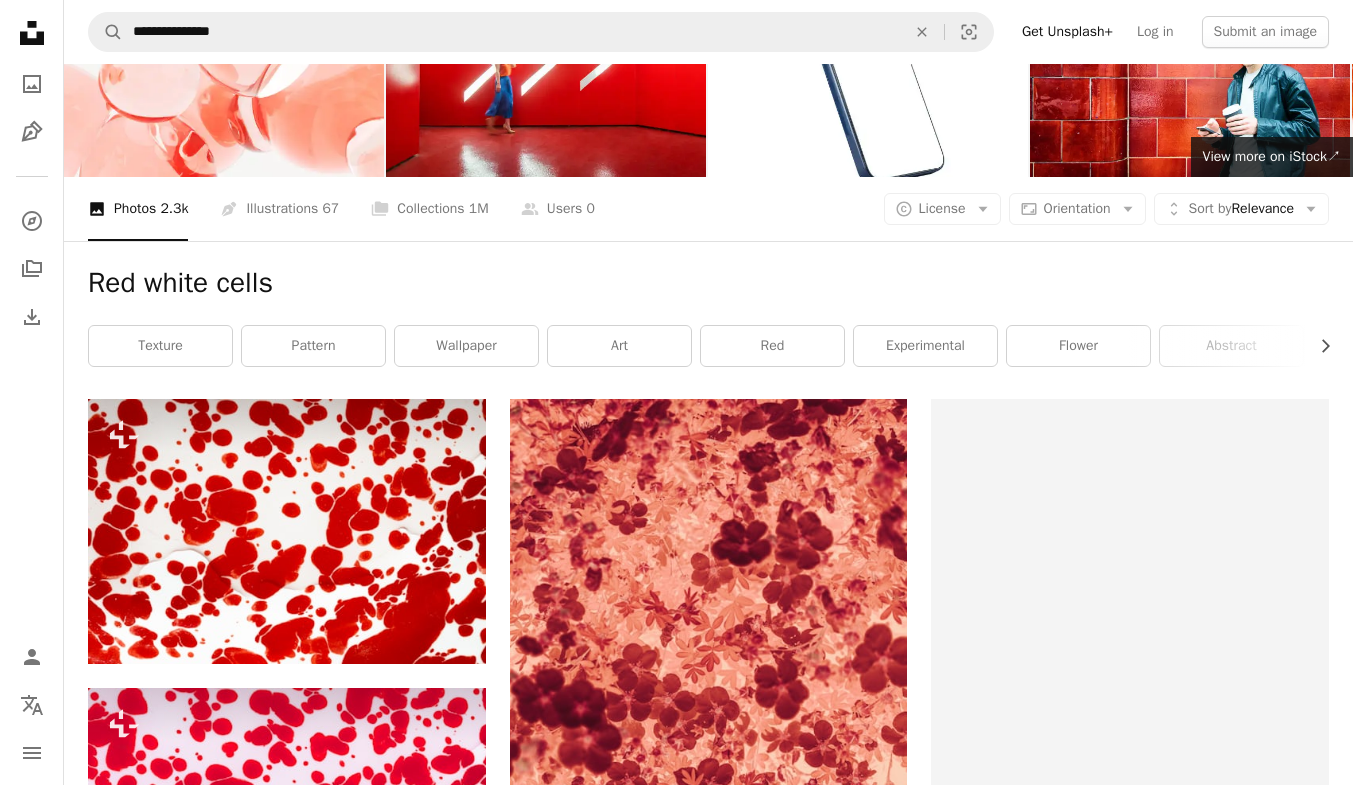 scroll, scrollTop: 0, scrollLeft: 0, axis: both 